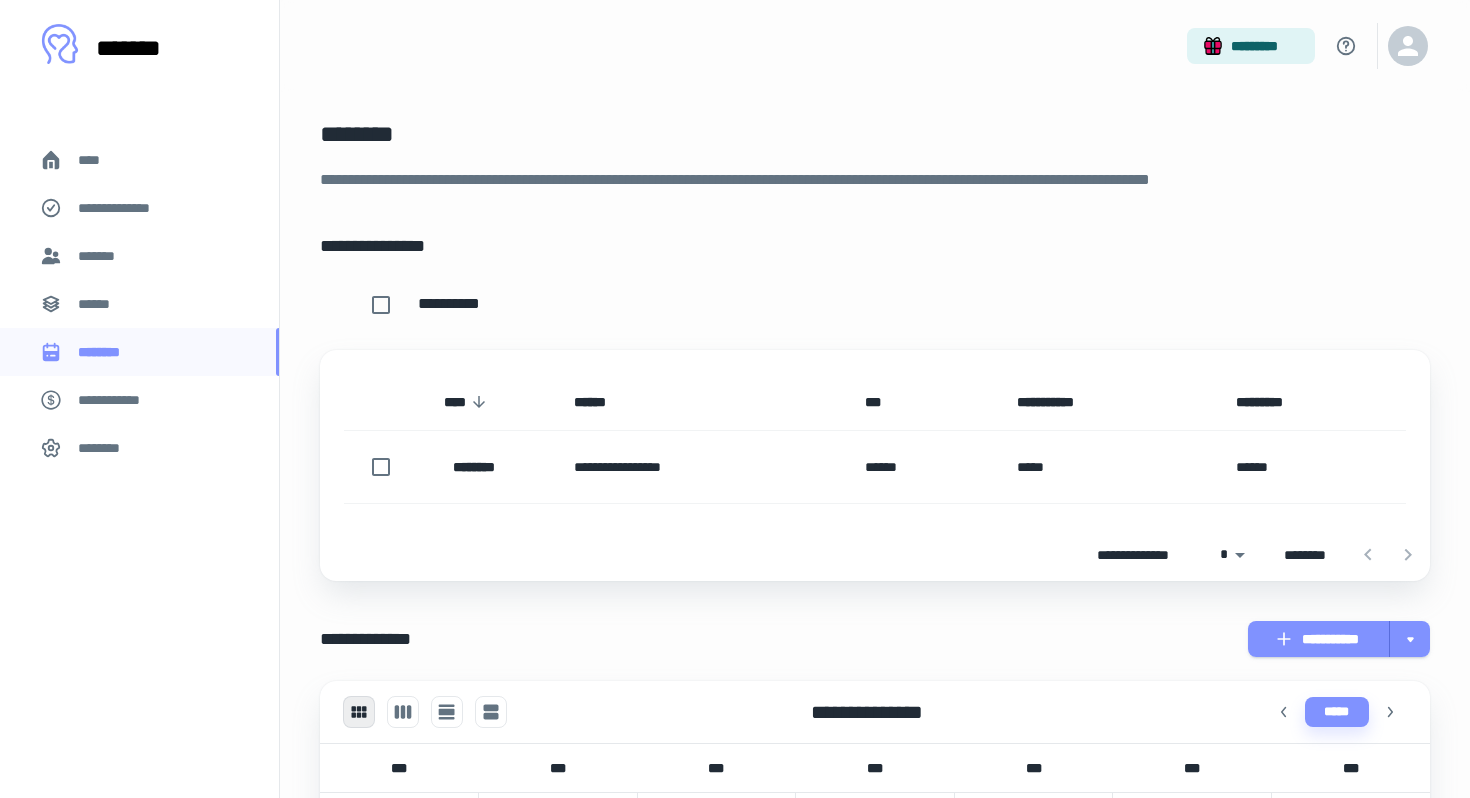 scroll, scrollTop: 548, scrollLeft: 0, axis: vertical 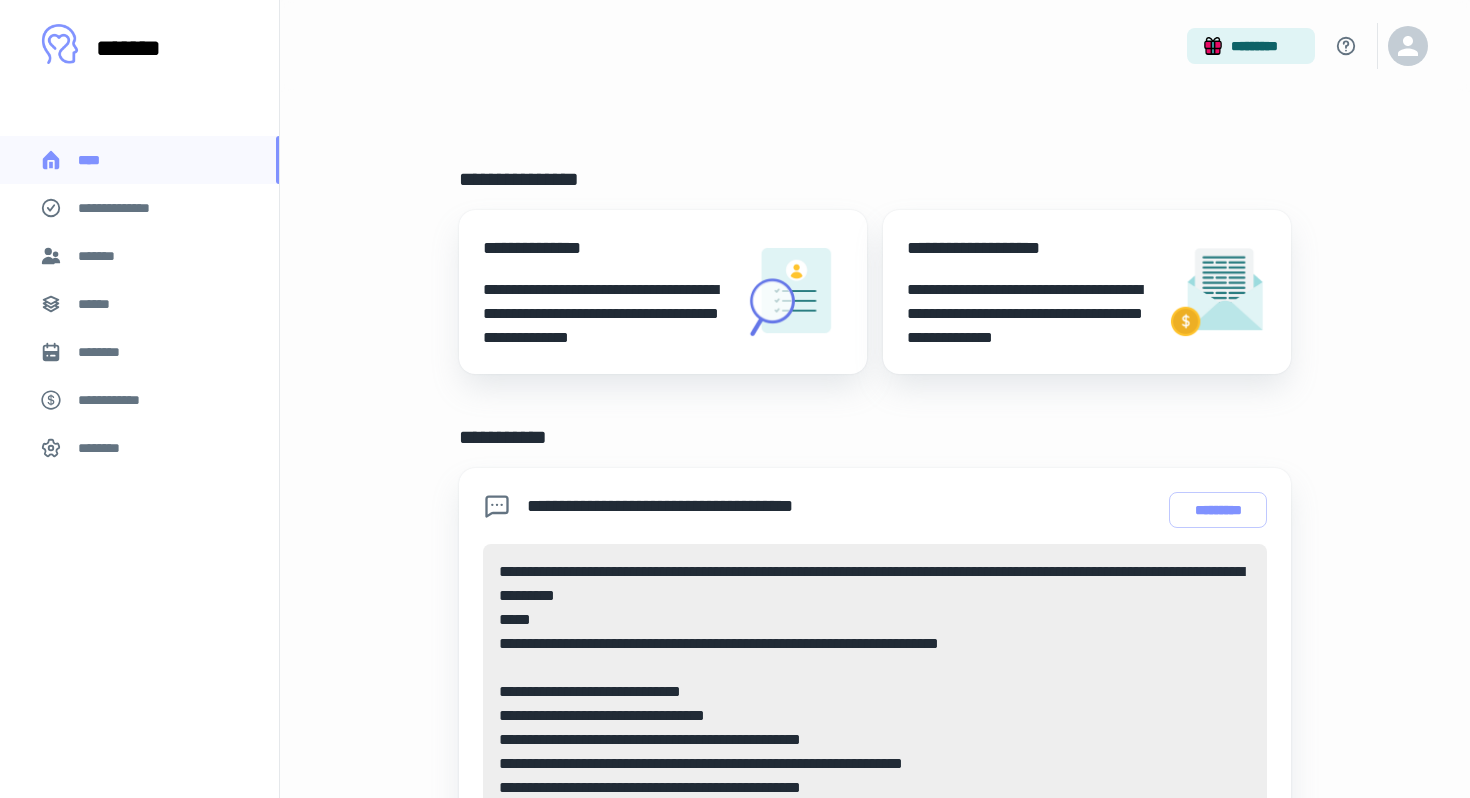 click on "******" at bounding box center [100, 304] 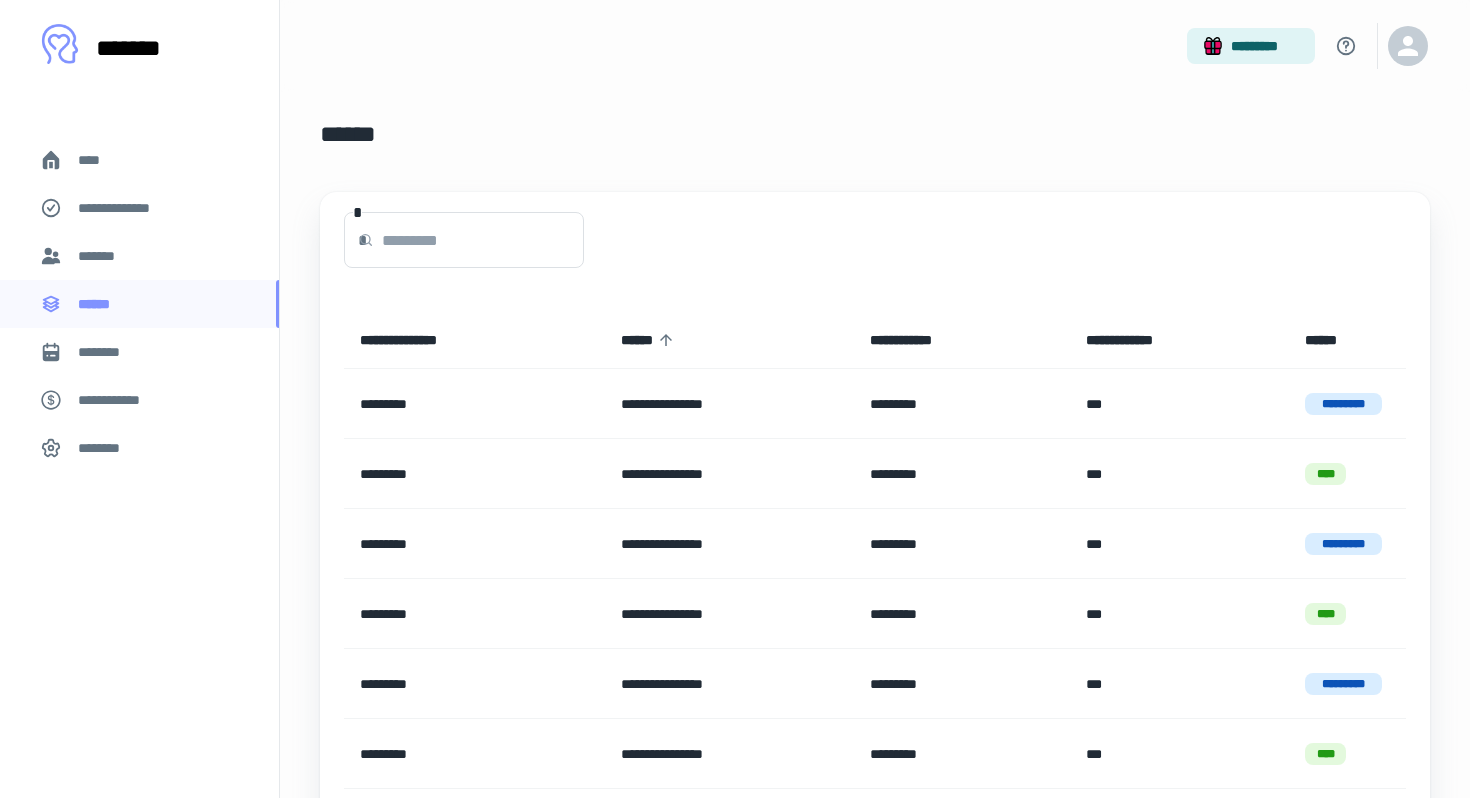 click on "********" at bounding box center (139, 352) 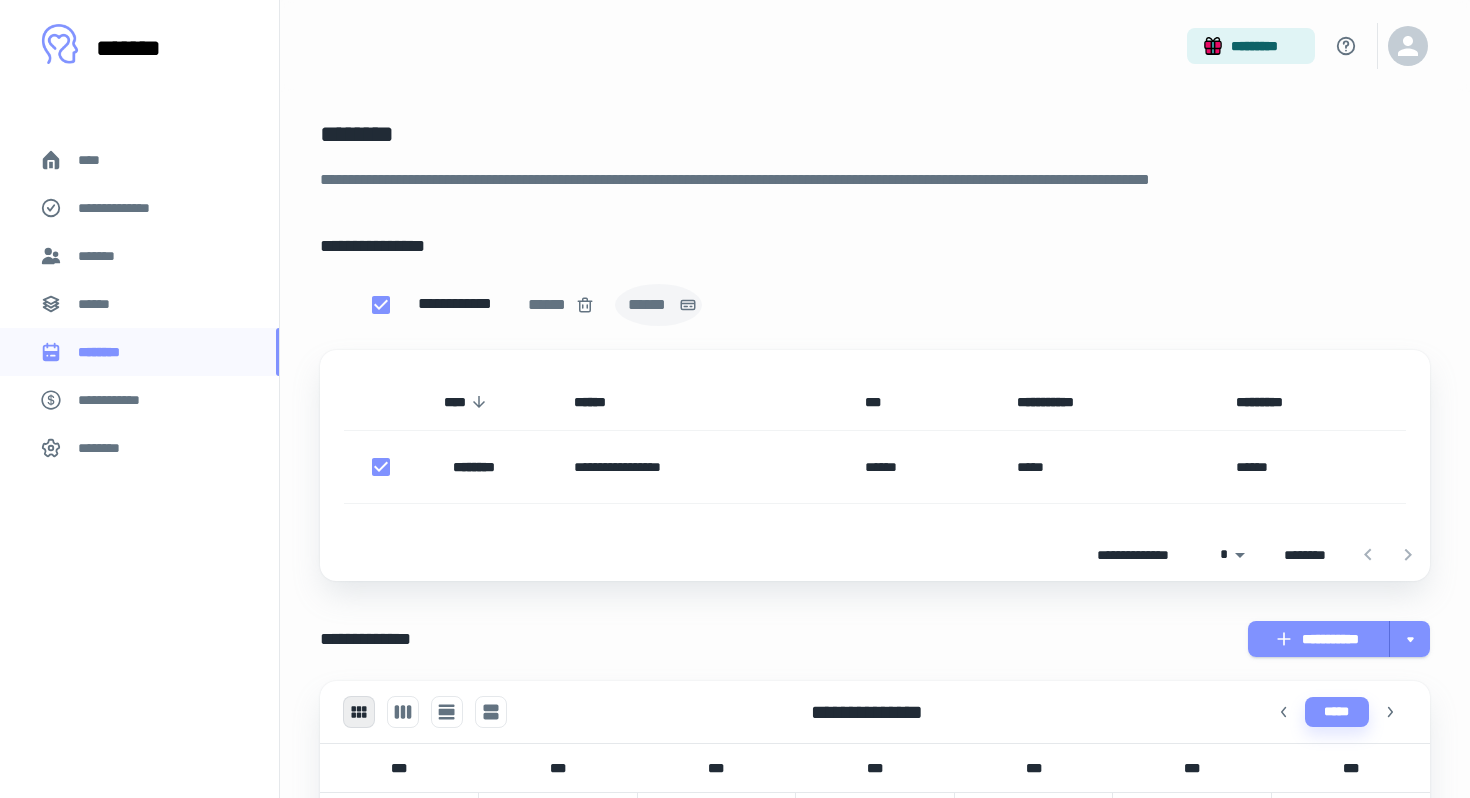 click on "******" at bounding box center (658, 305) 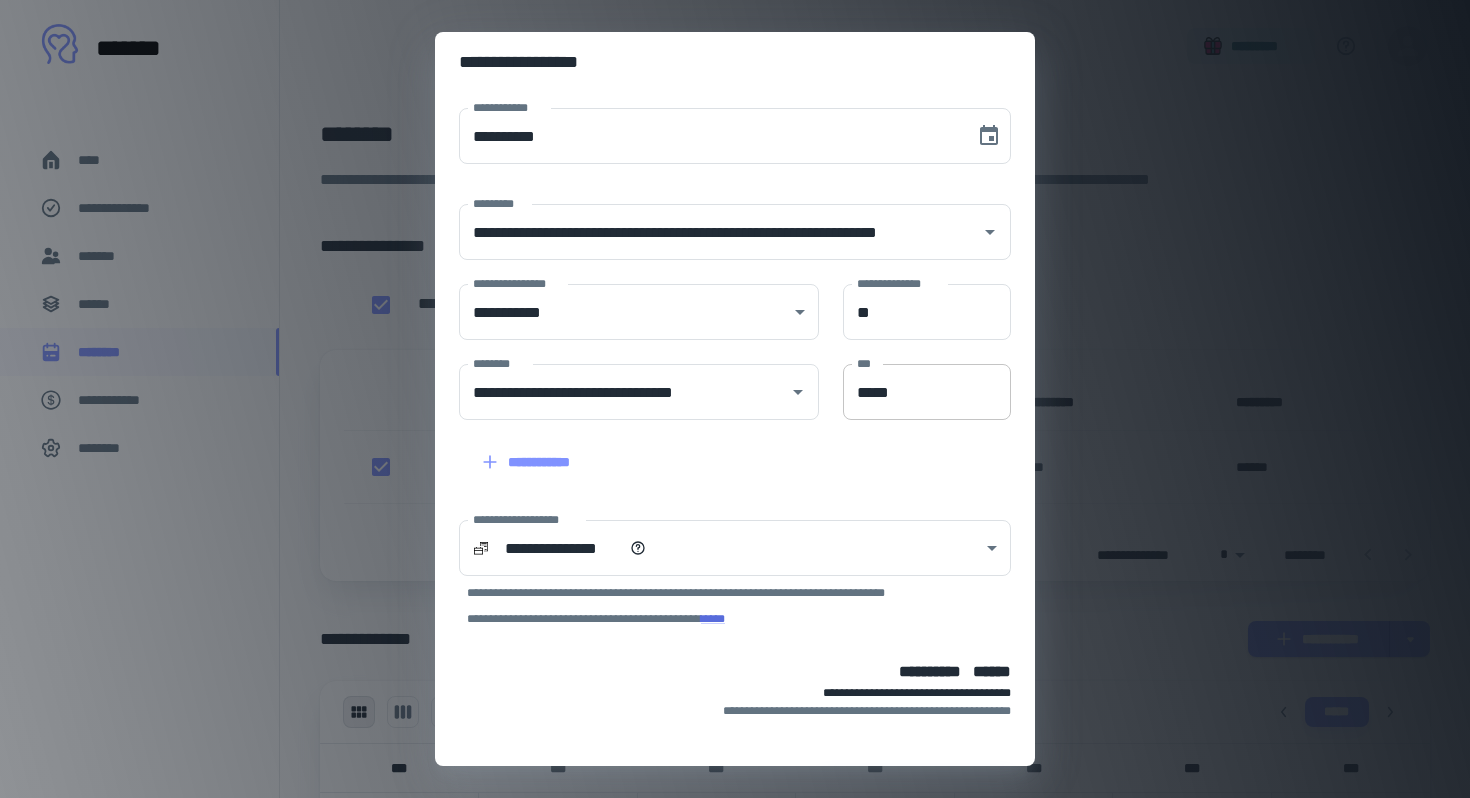 click on "*****" at bounding box center [927, 392] 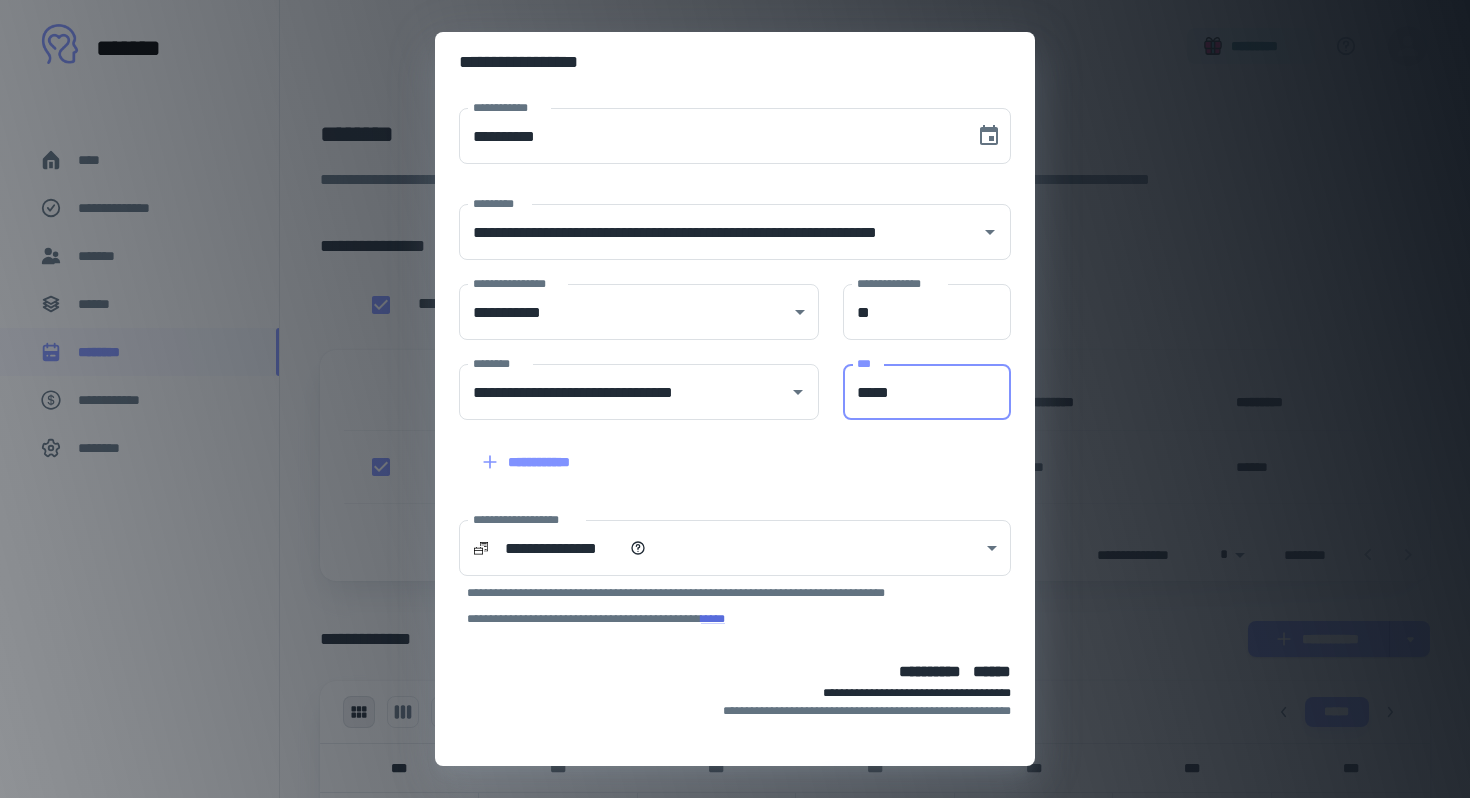 click on "*****" at bounding box center [927, 392] 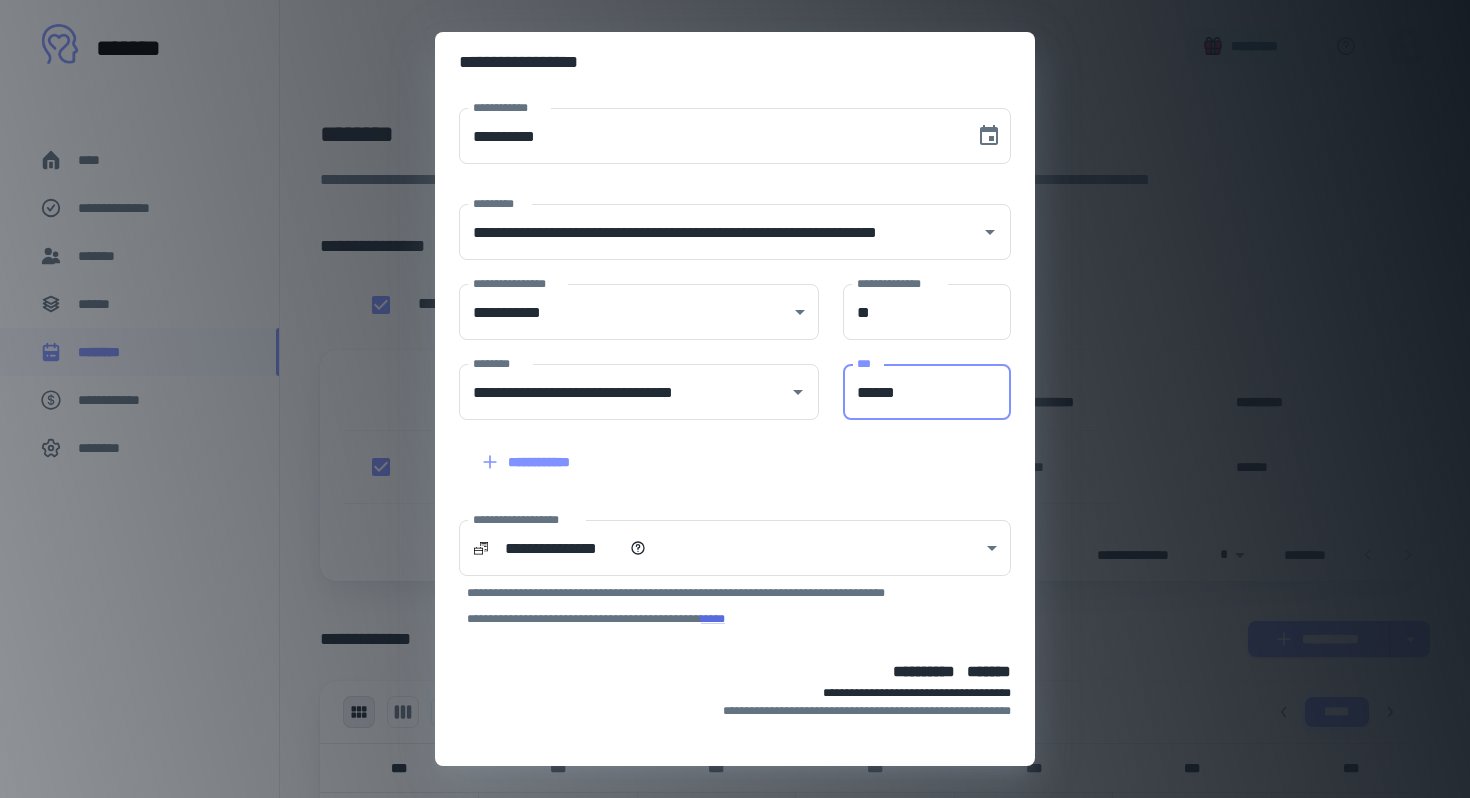 type on "******" 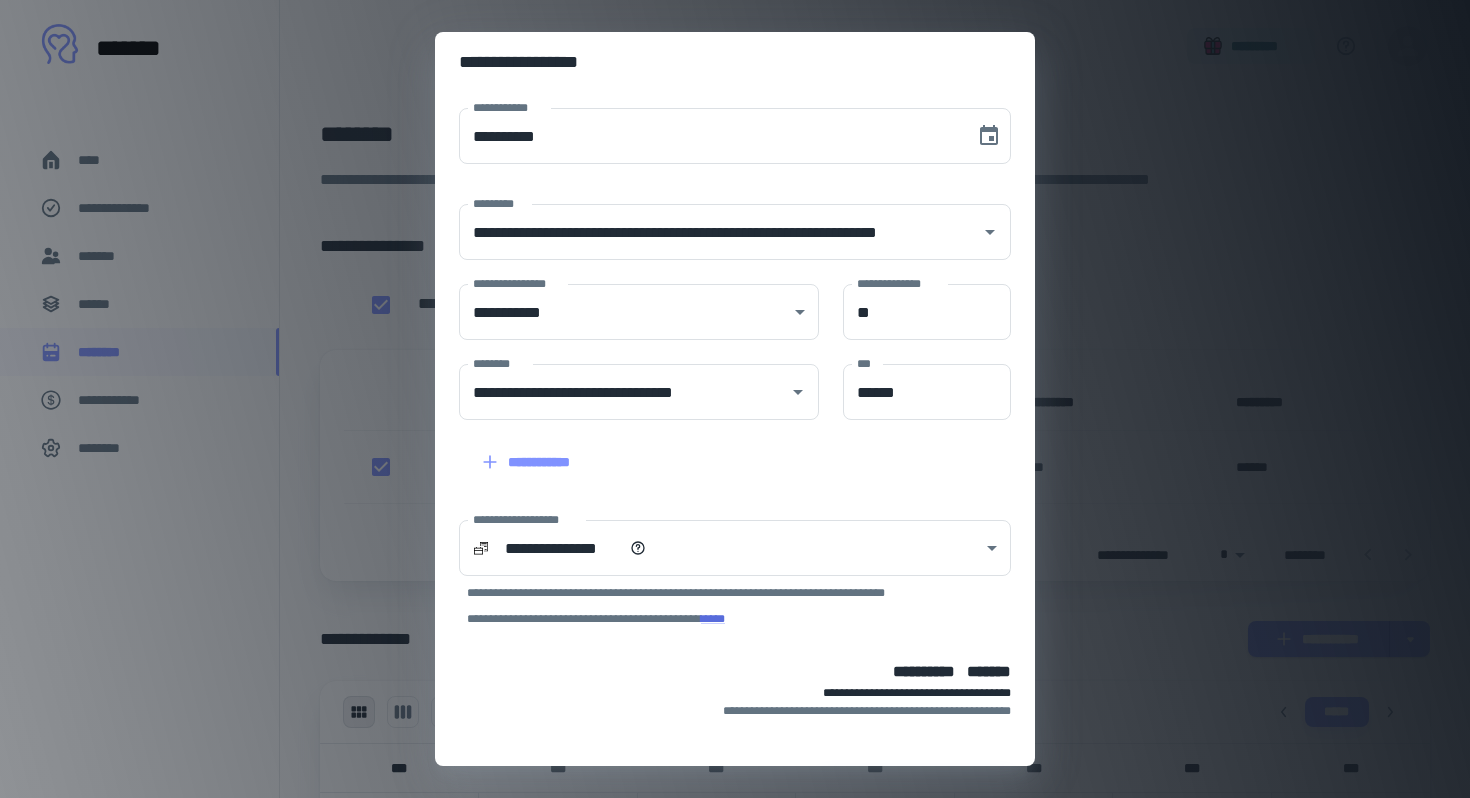 click on "**********" at bounding box center [723, 450] 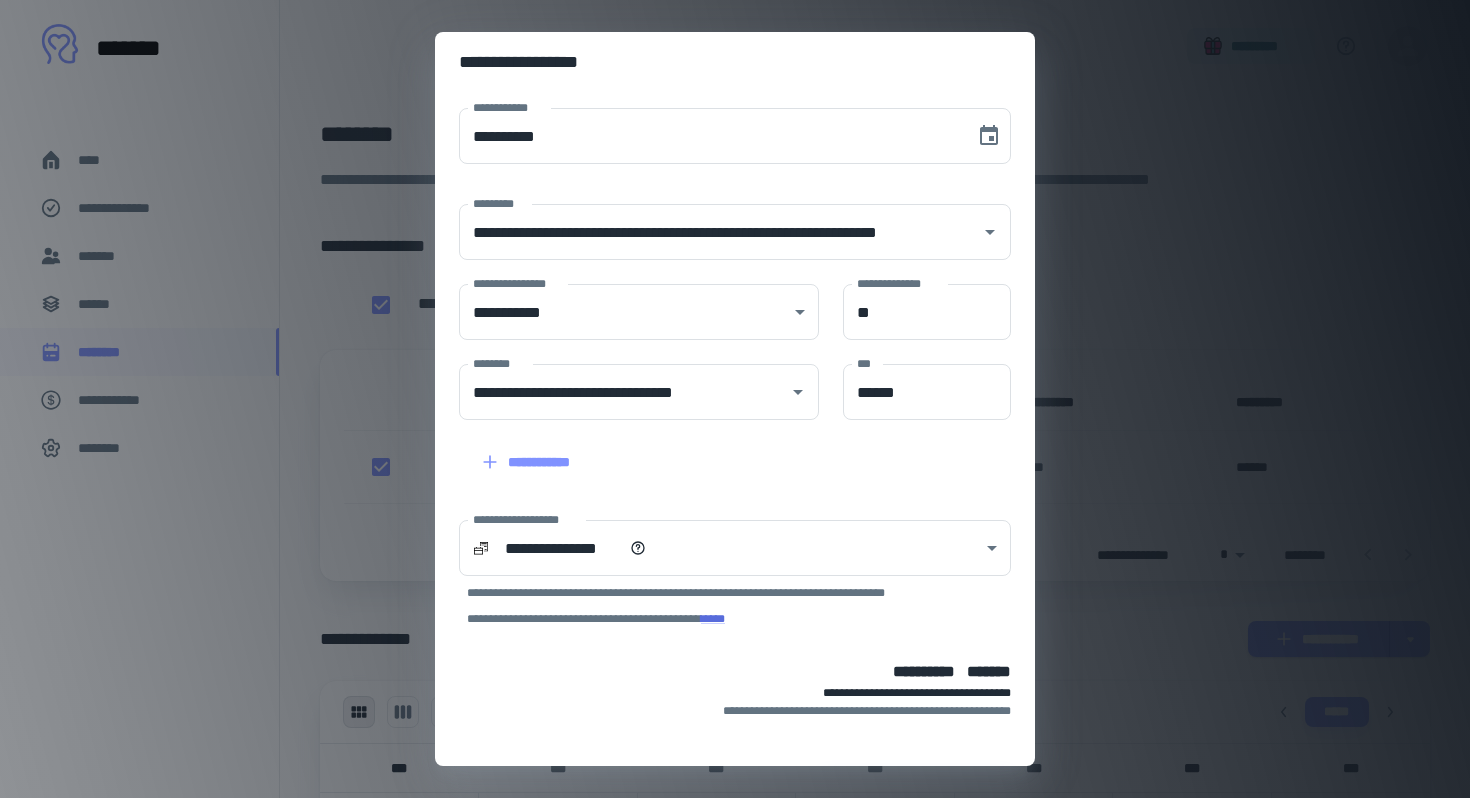 scroll, scrollTop: 58, scrollLeft: 0, axis: vertical 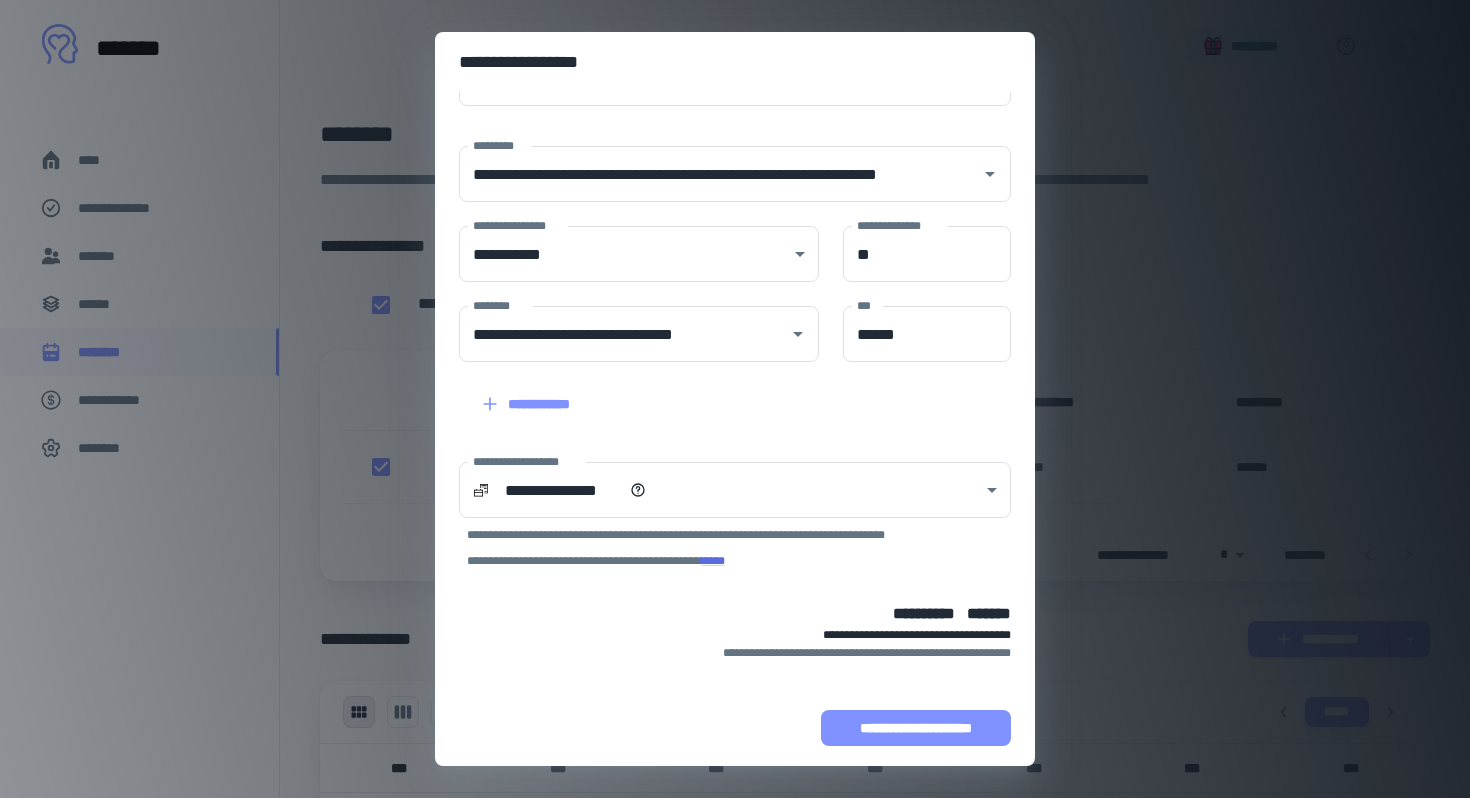 click on "**********" at bounding box center [916, 728] 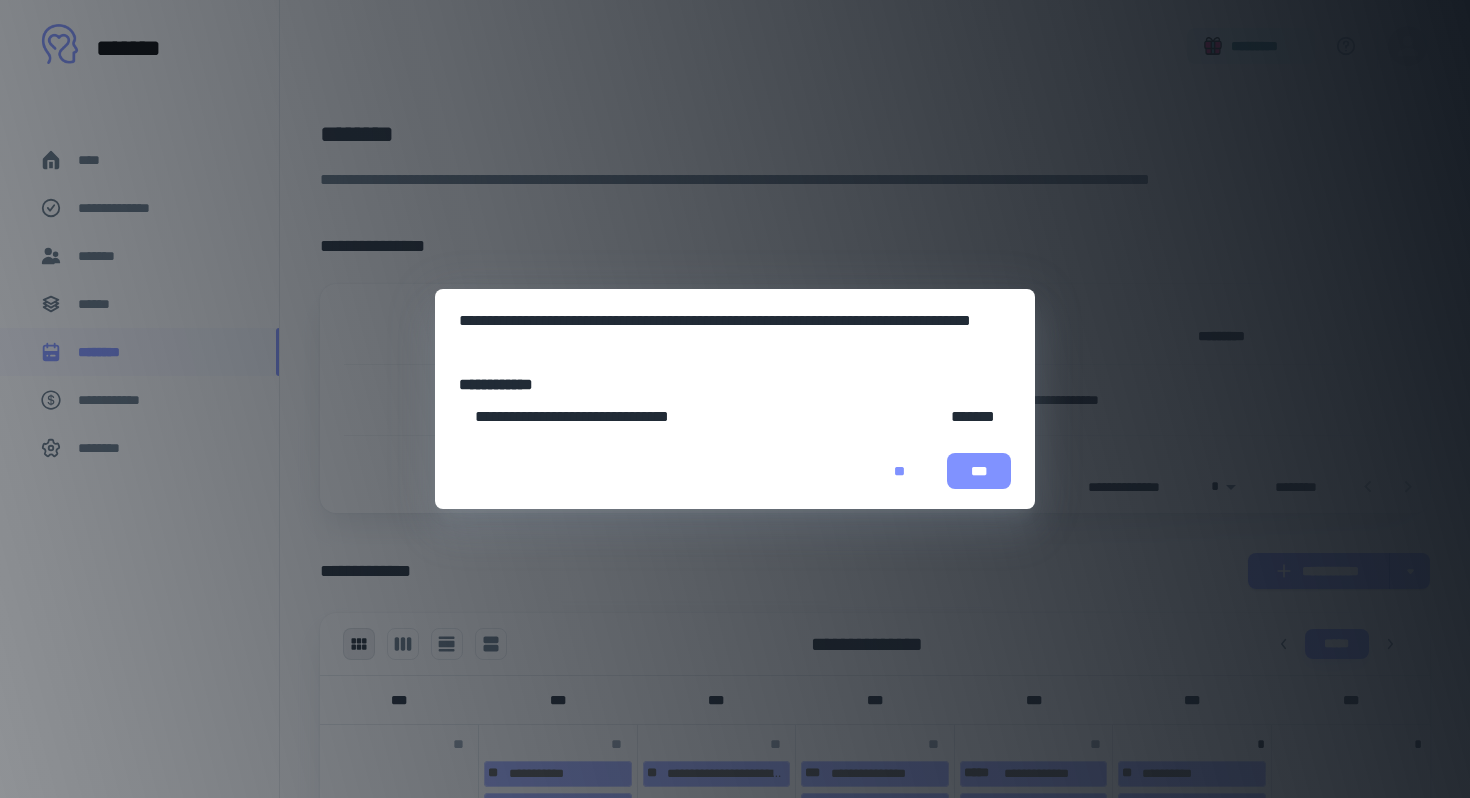 click on "***" at bounding box center [979, 471] 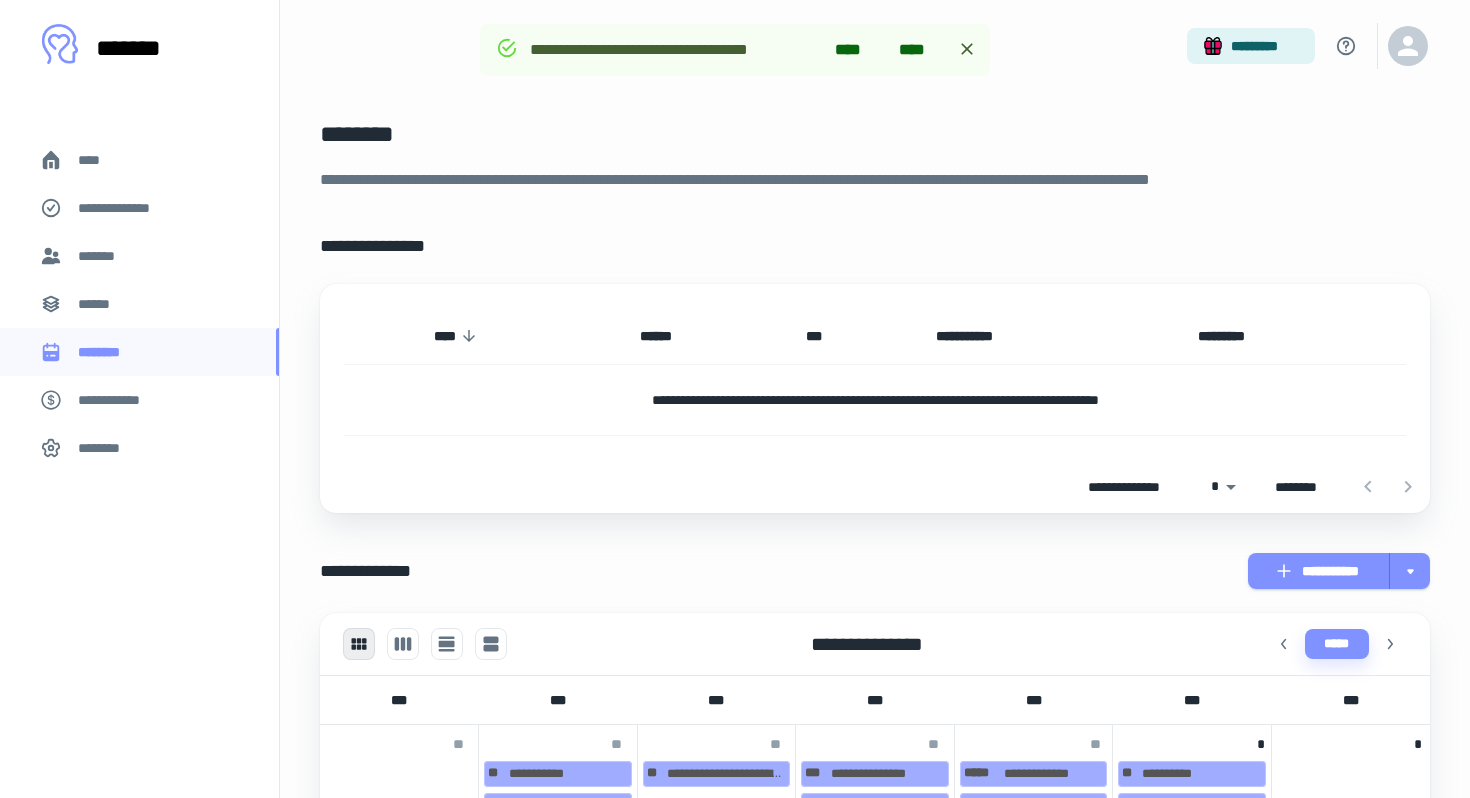 click on "*******" at bounding box center [139, 256] 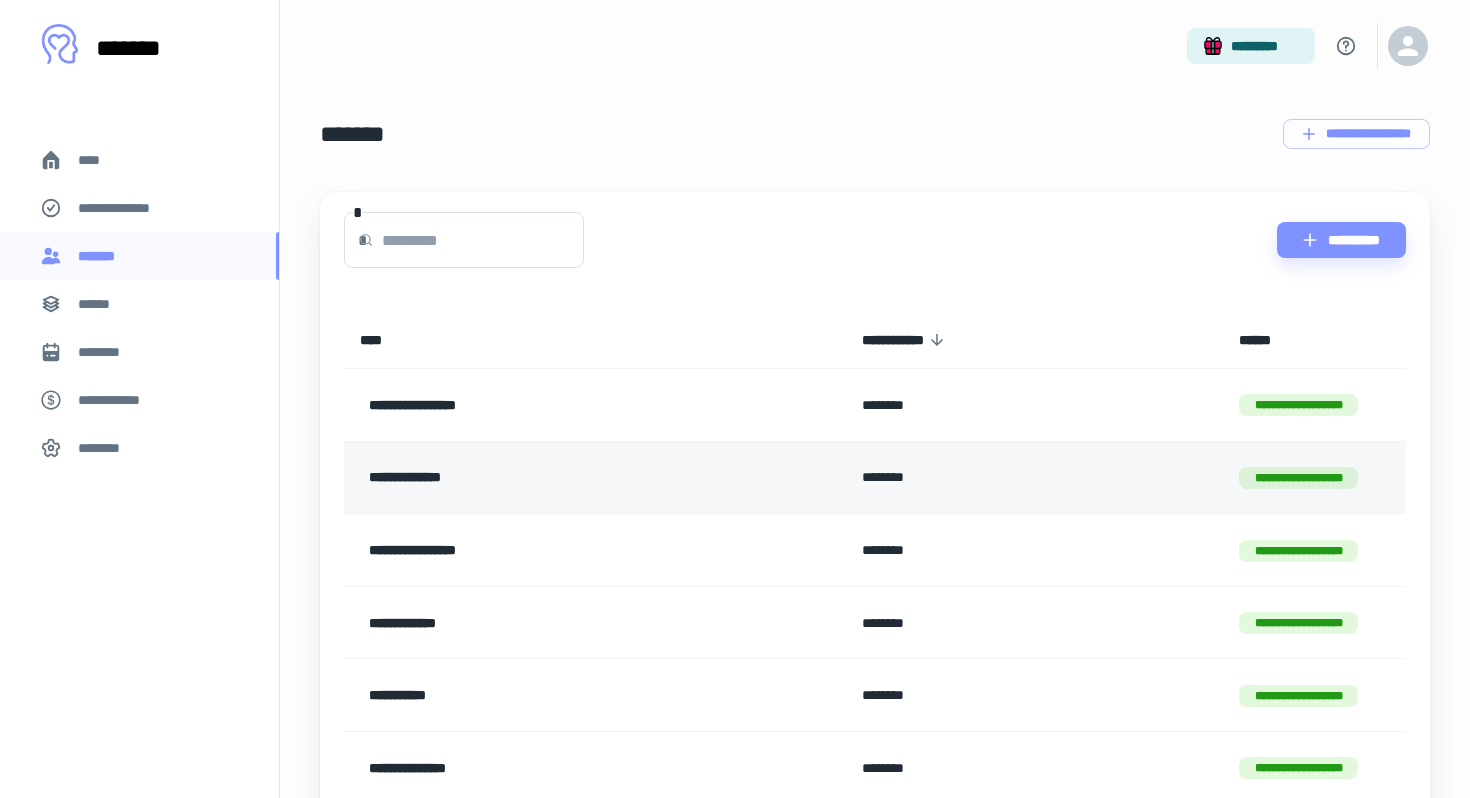 click on "**********" at bounding box center [551, 478] 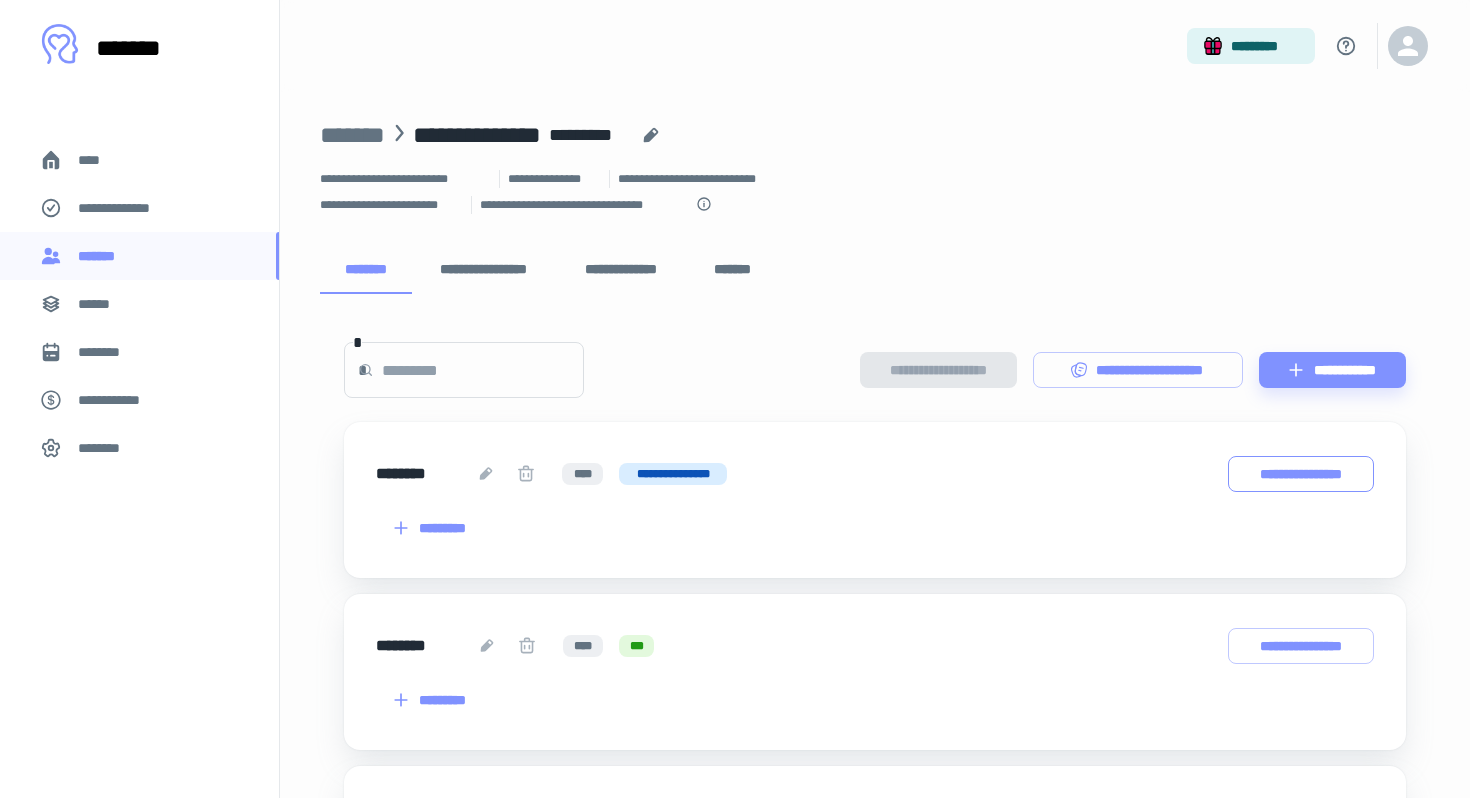 click on "**********" at bounding box center [1301, 474] 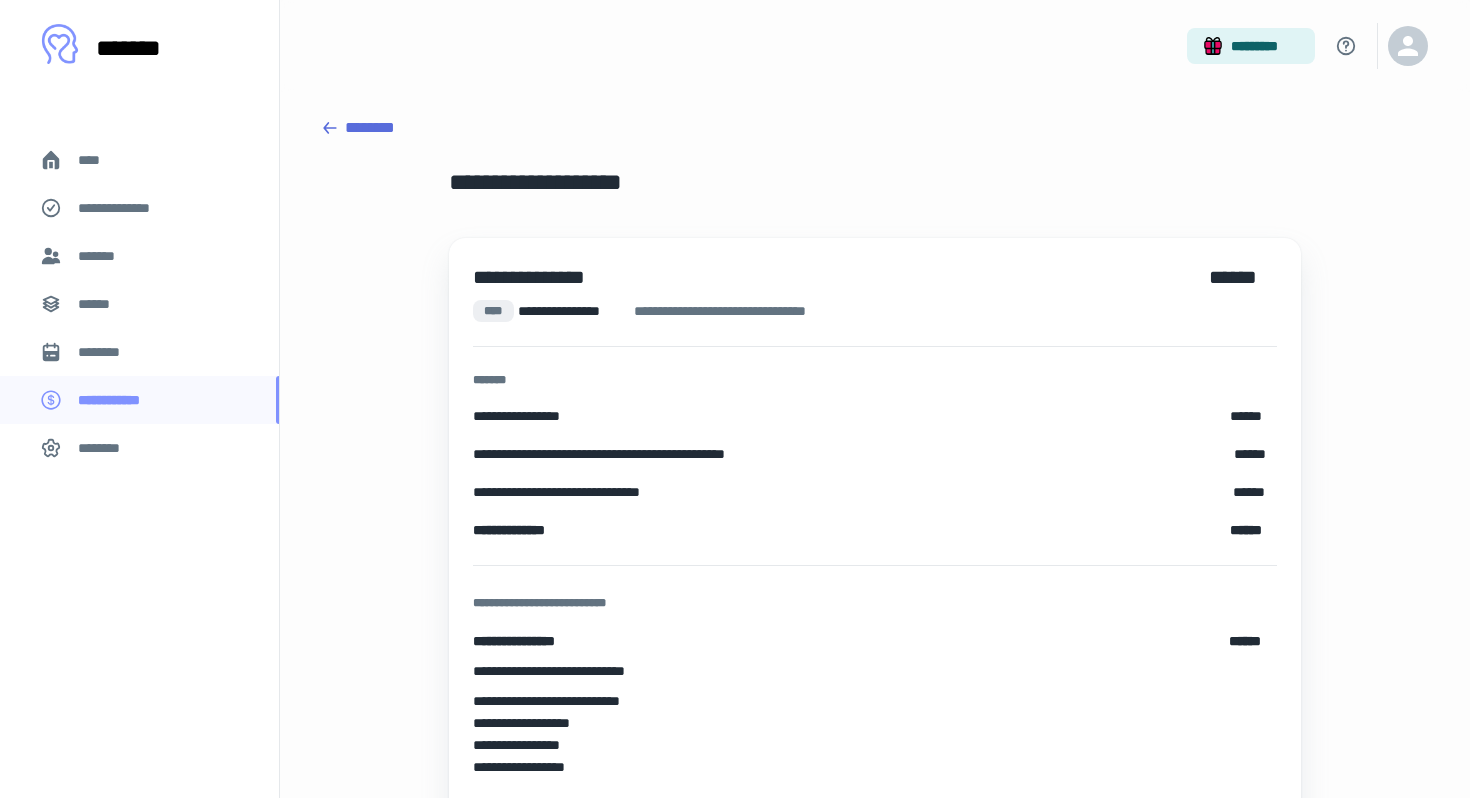 click 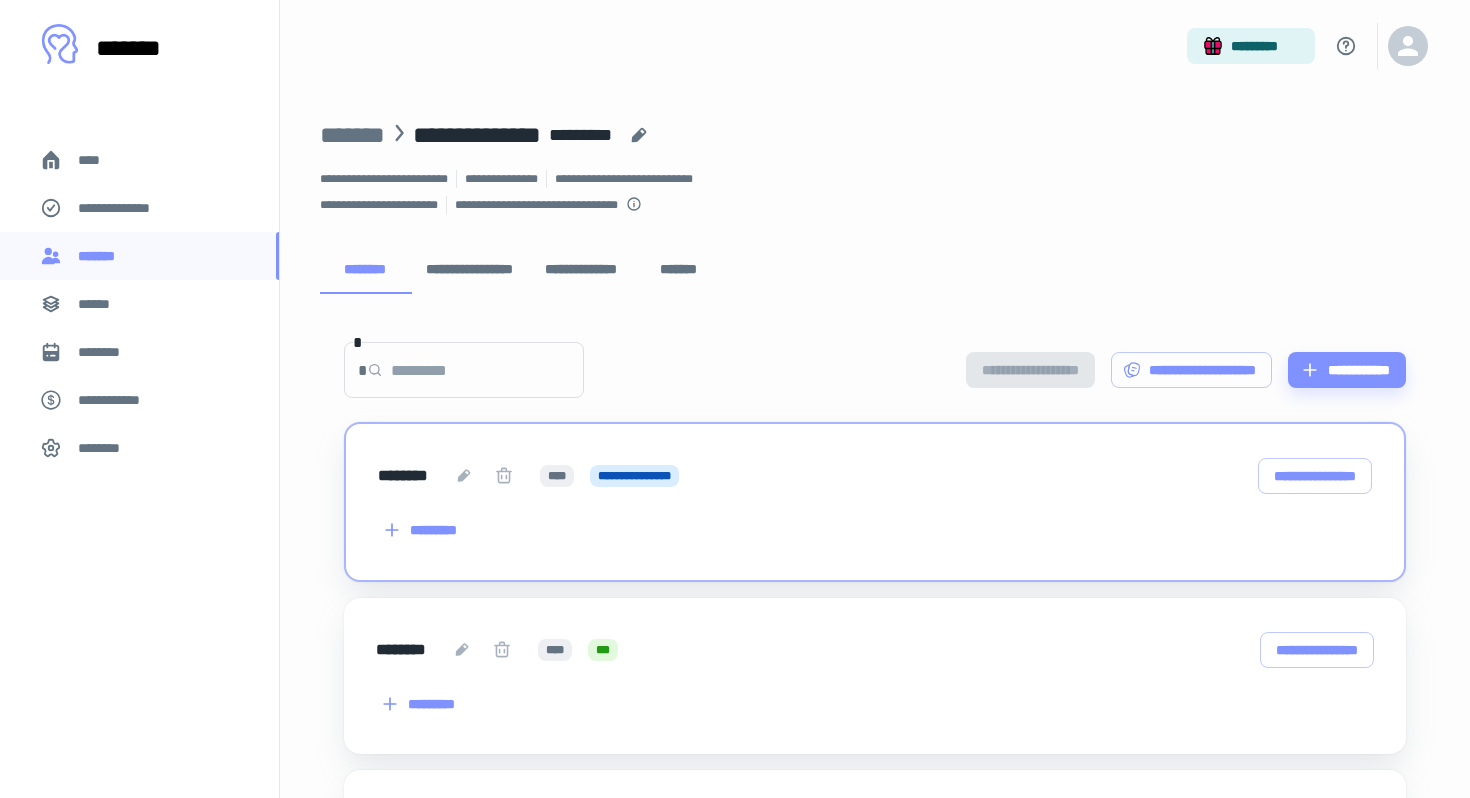 scroll, scrollTop: 99, scrollLeft: 0, axis: vertical 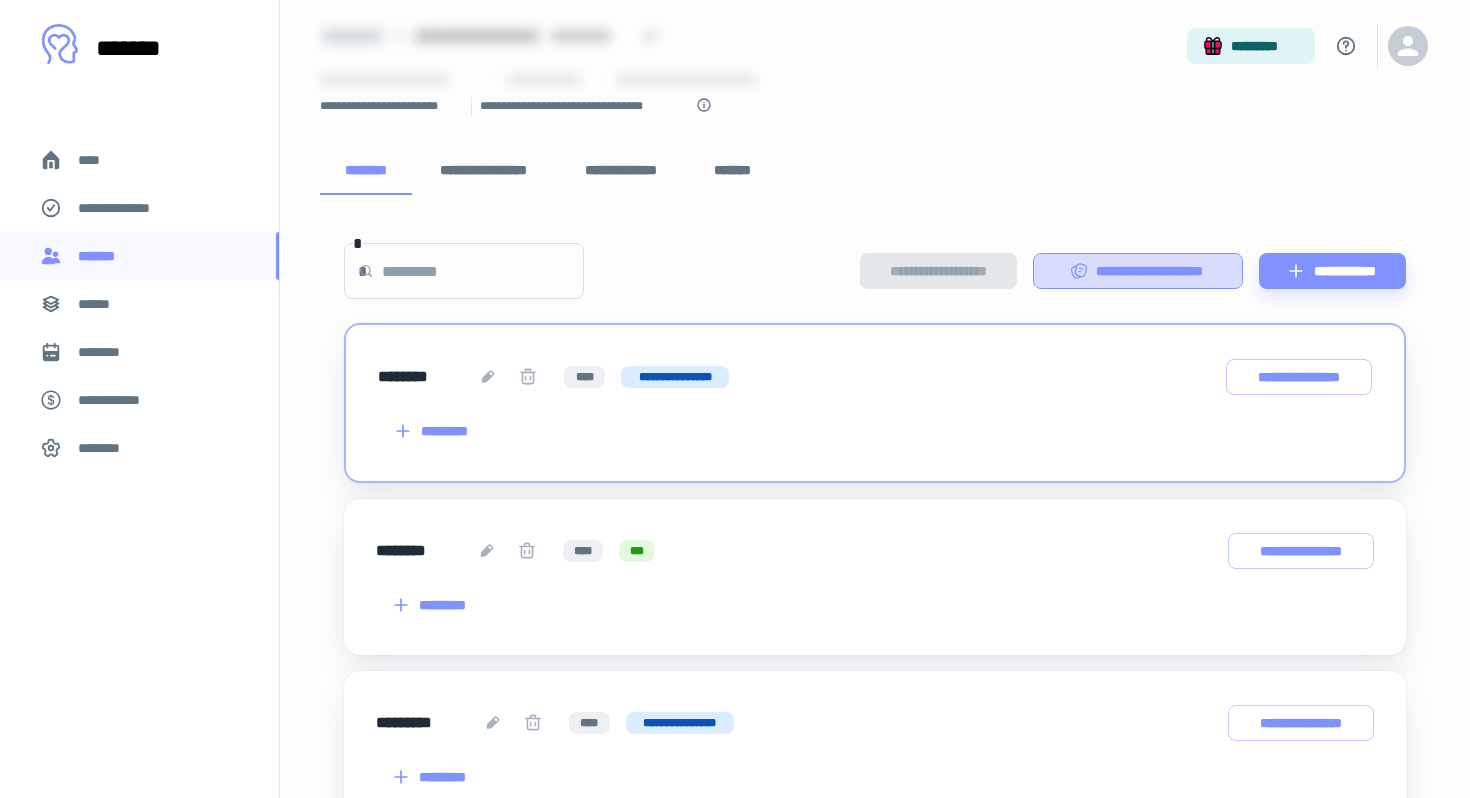 click on "**********" at bounding box center [1138, 271] 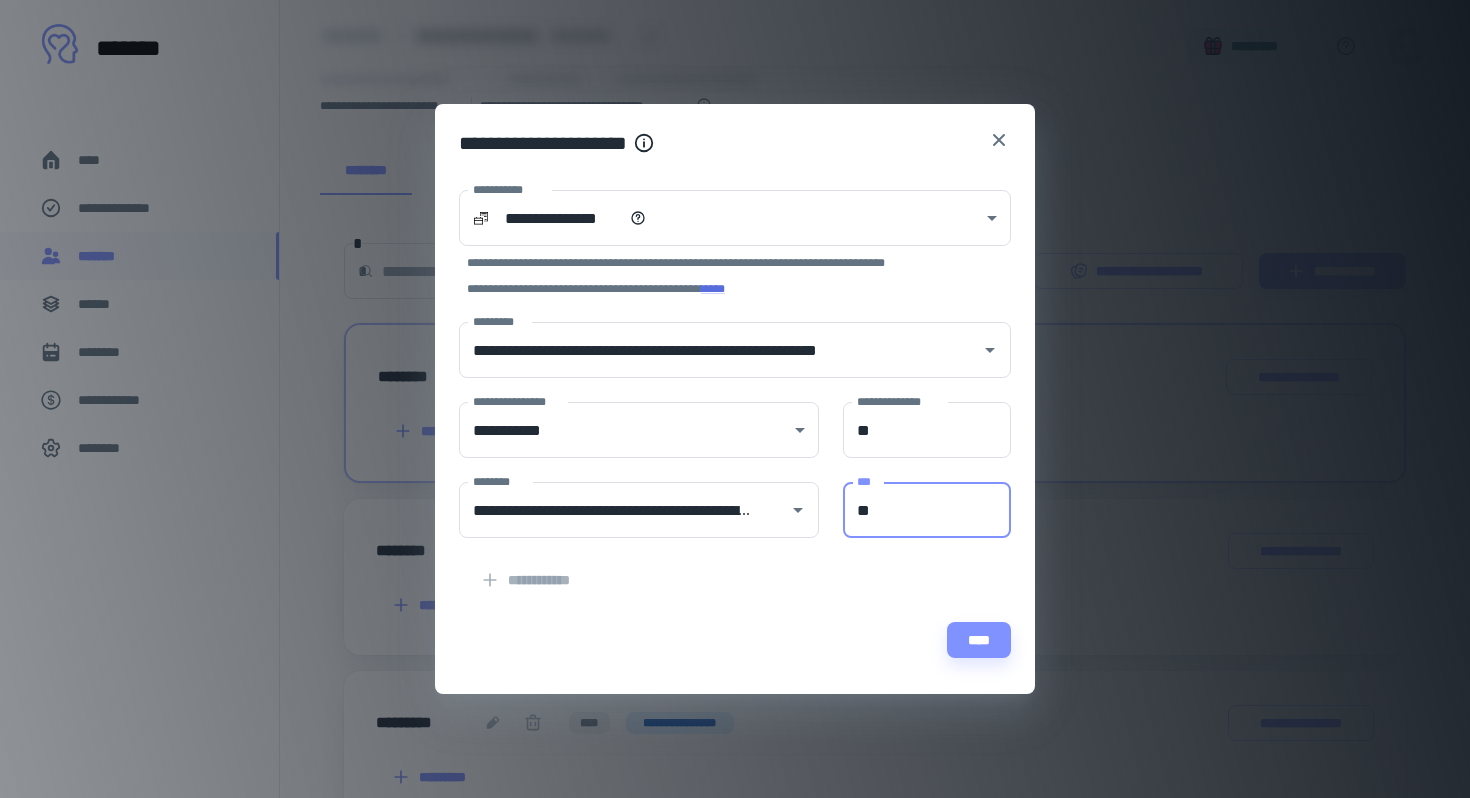 click on "**" at bounding box center (927, 510) 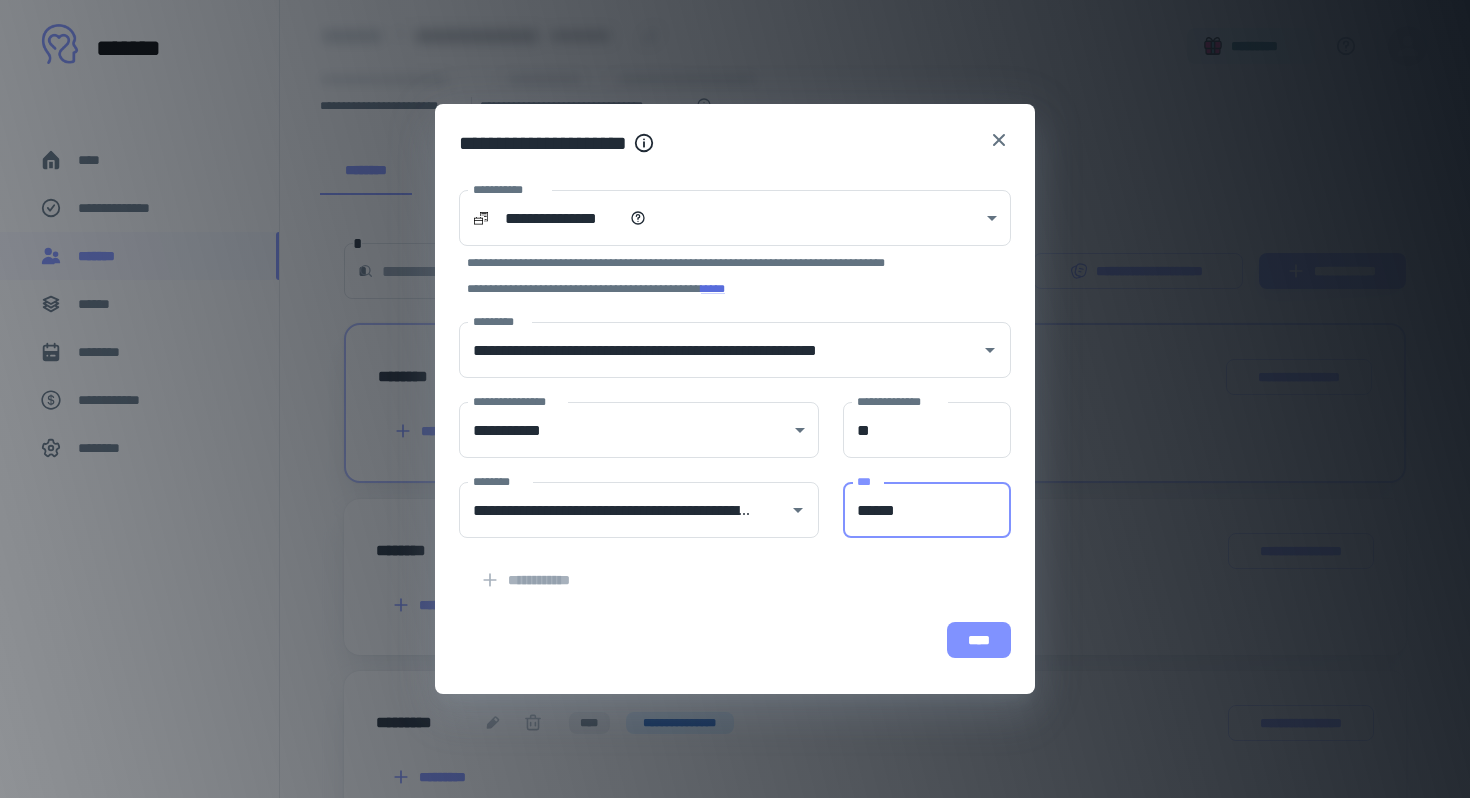 type on "******" 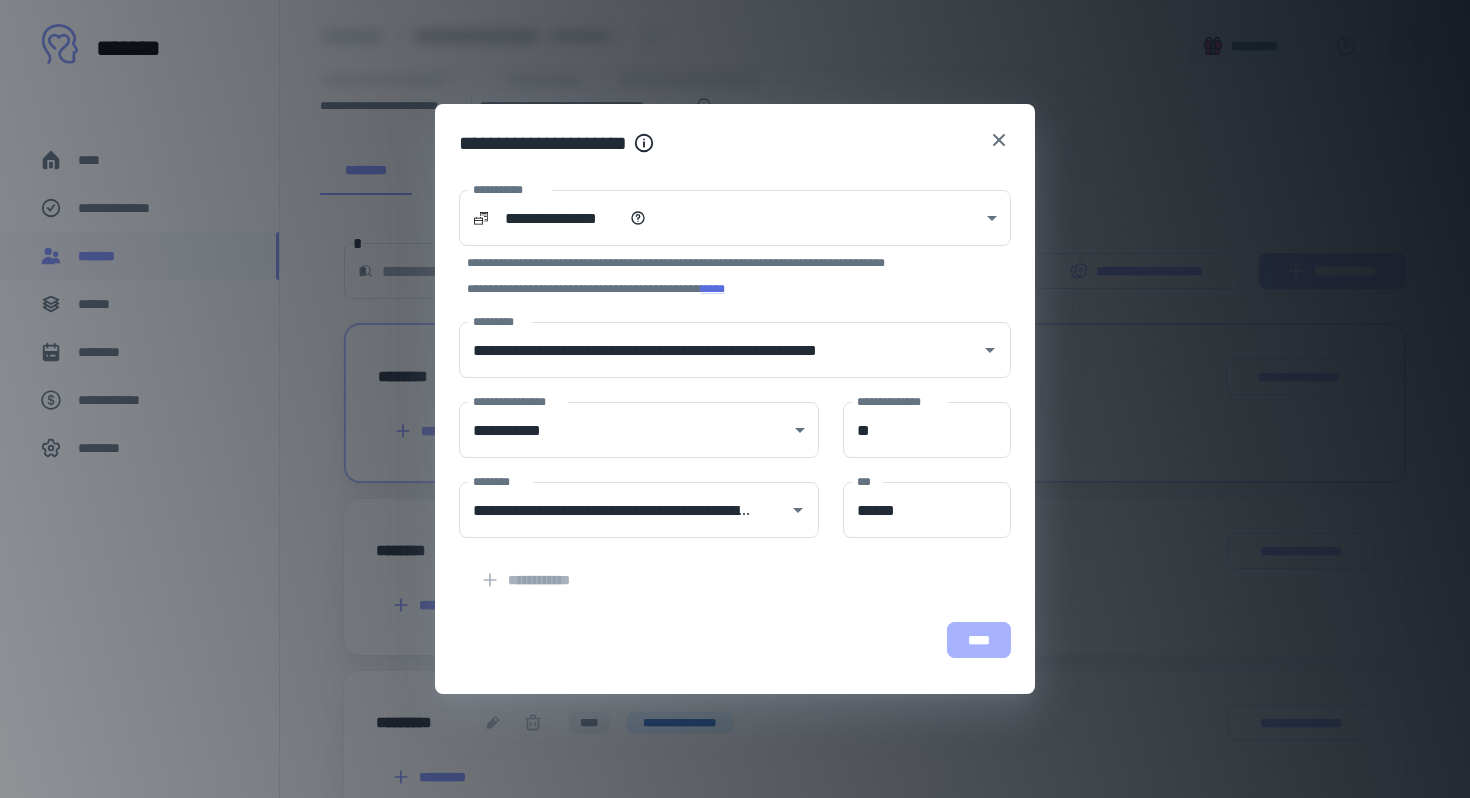 click on "****" at bounding box center [979, 640] 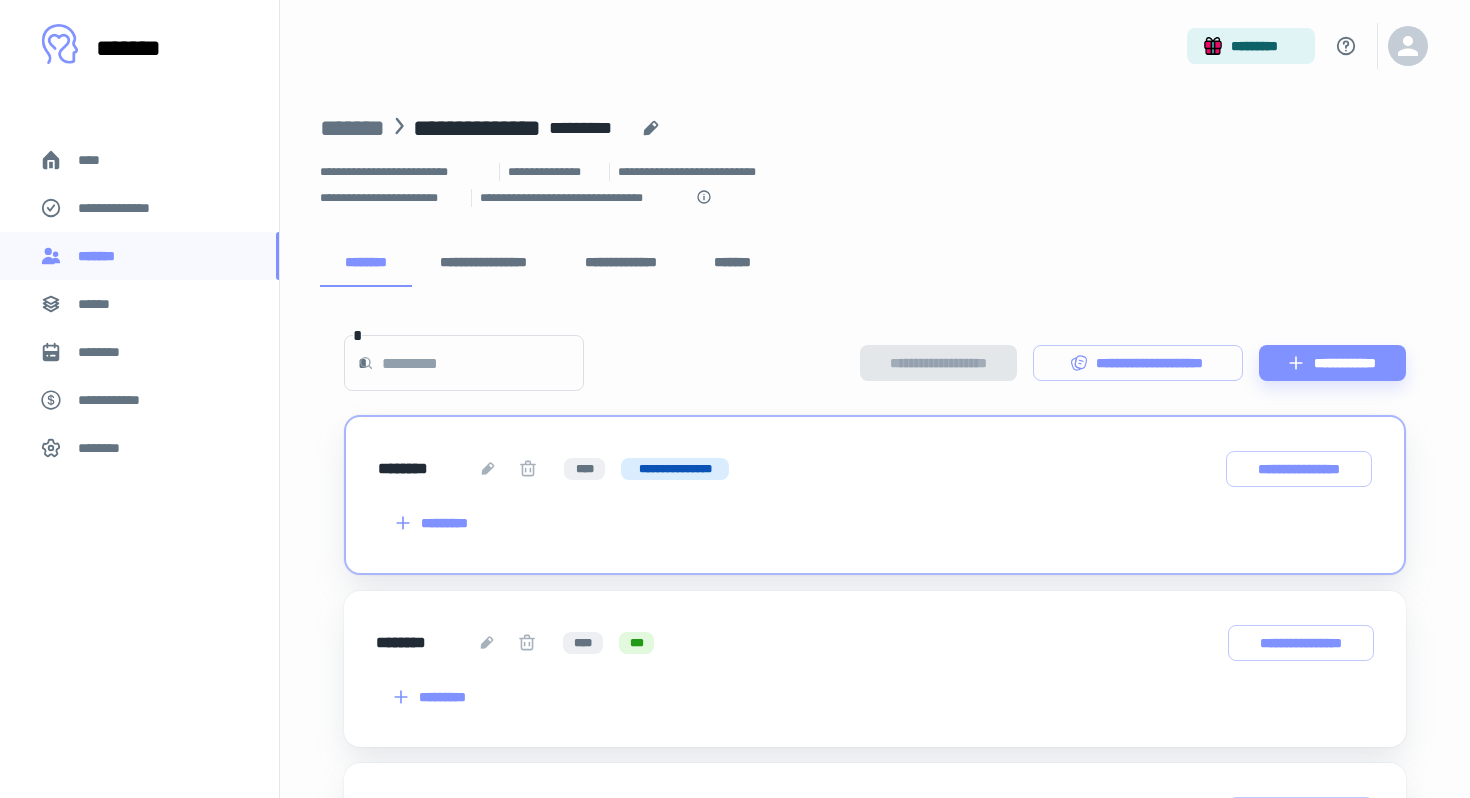 scroll, scrollTop: 0, scrollLeft: 0, axis: both 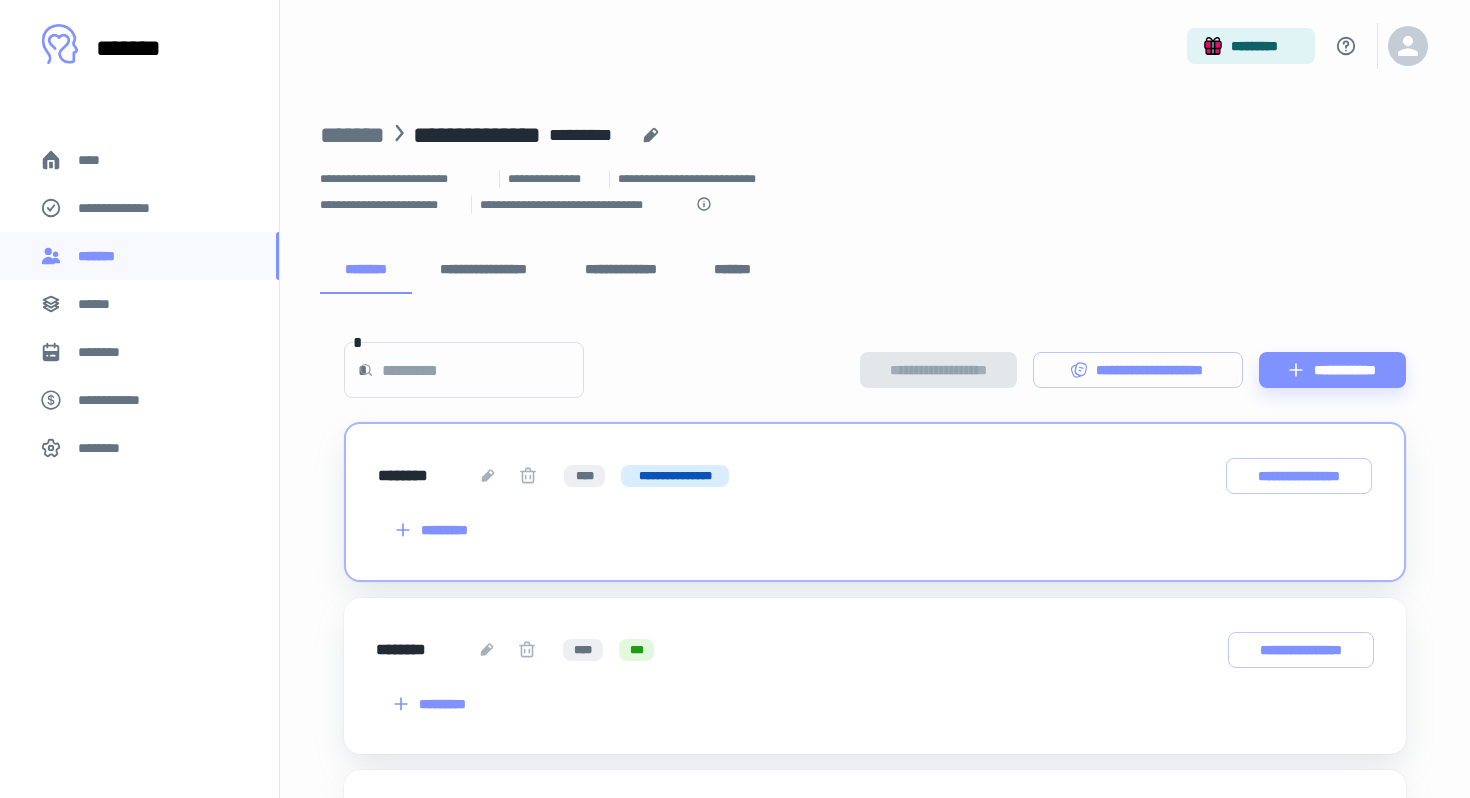 click on "****" at bounding box center [139, 160] 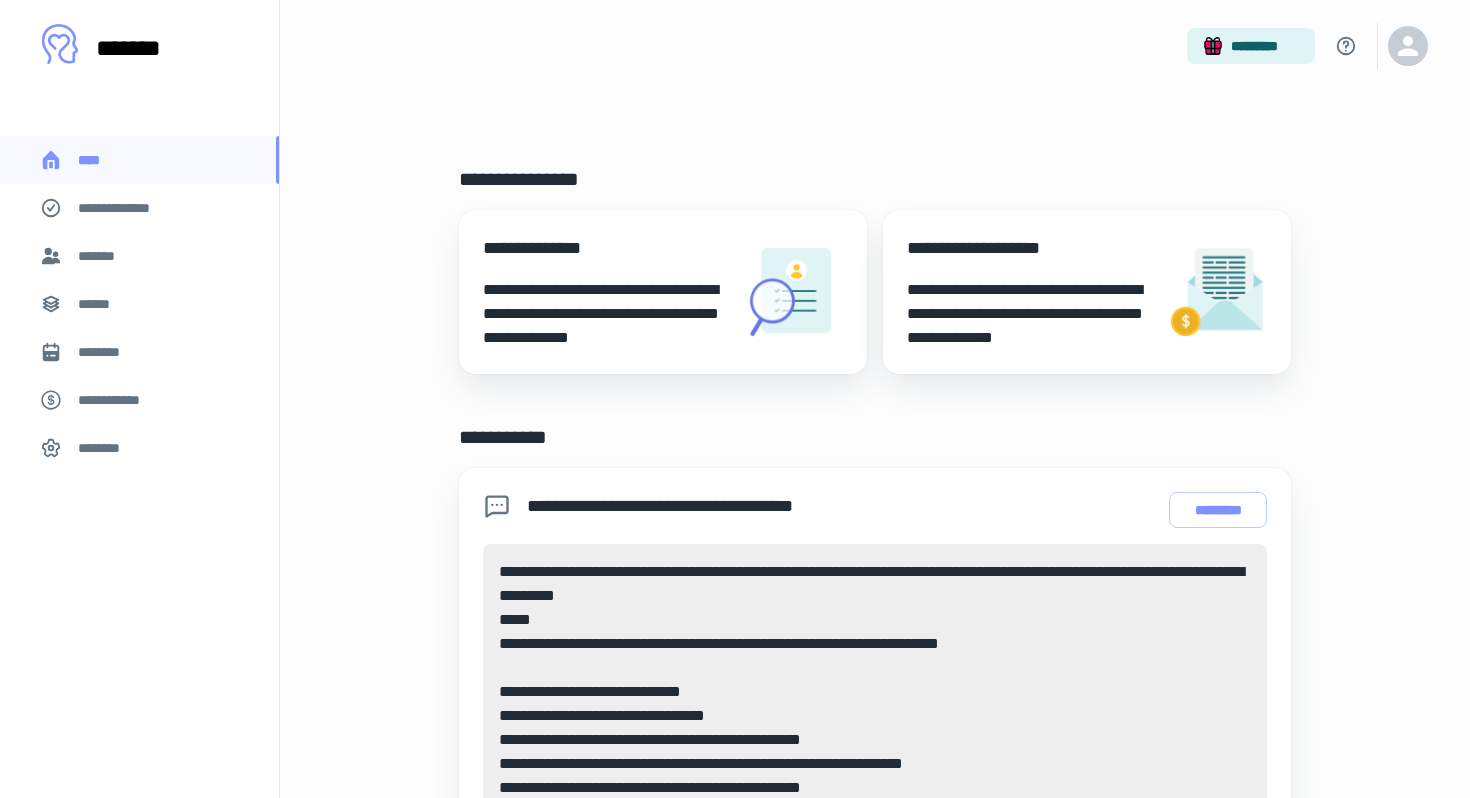 click on "**********" at bounding box center (127, 208) 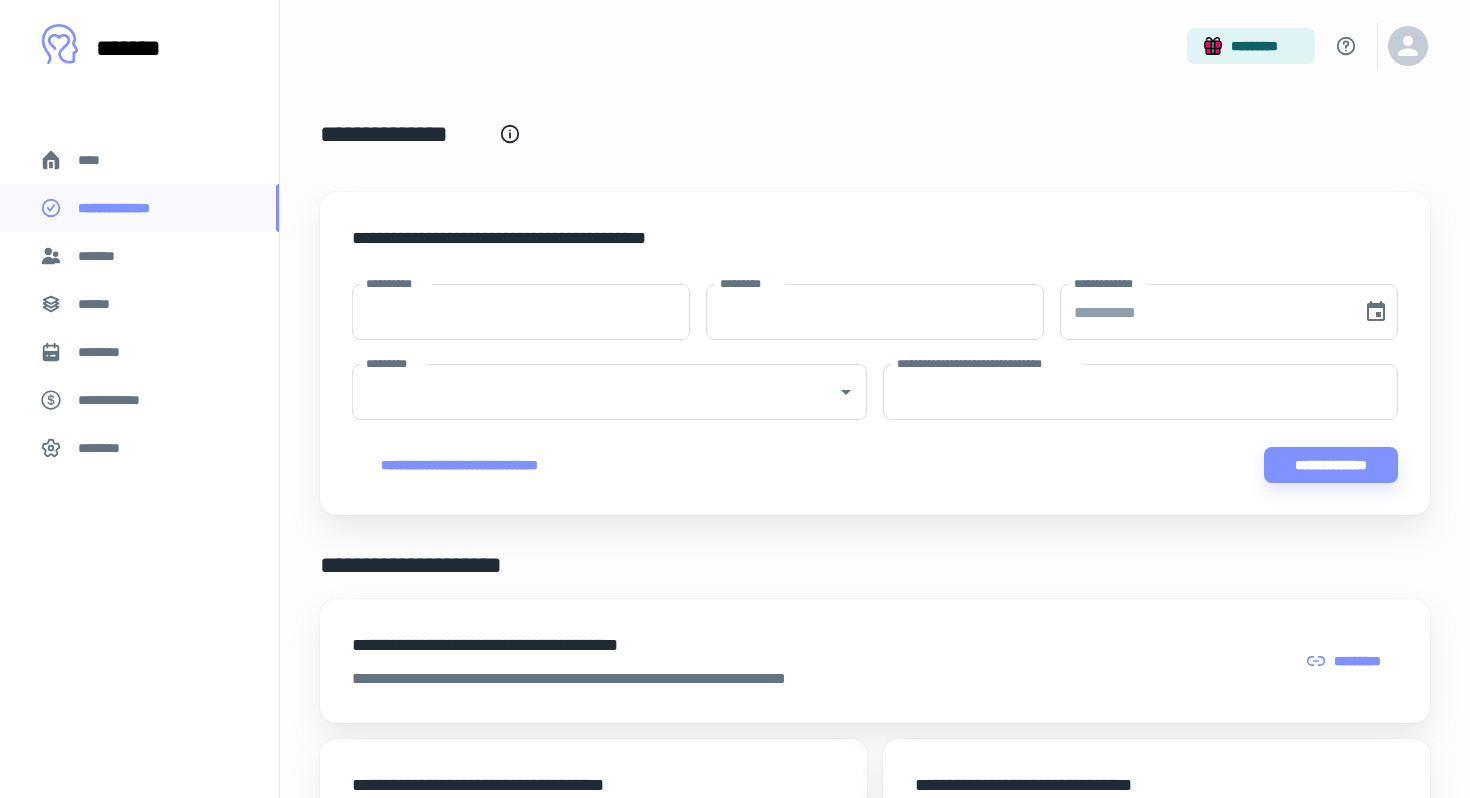 click on "*******" at bounding box center (139, 256) 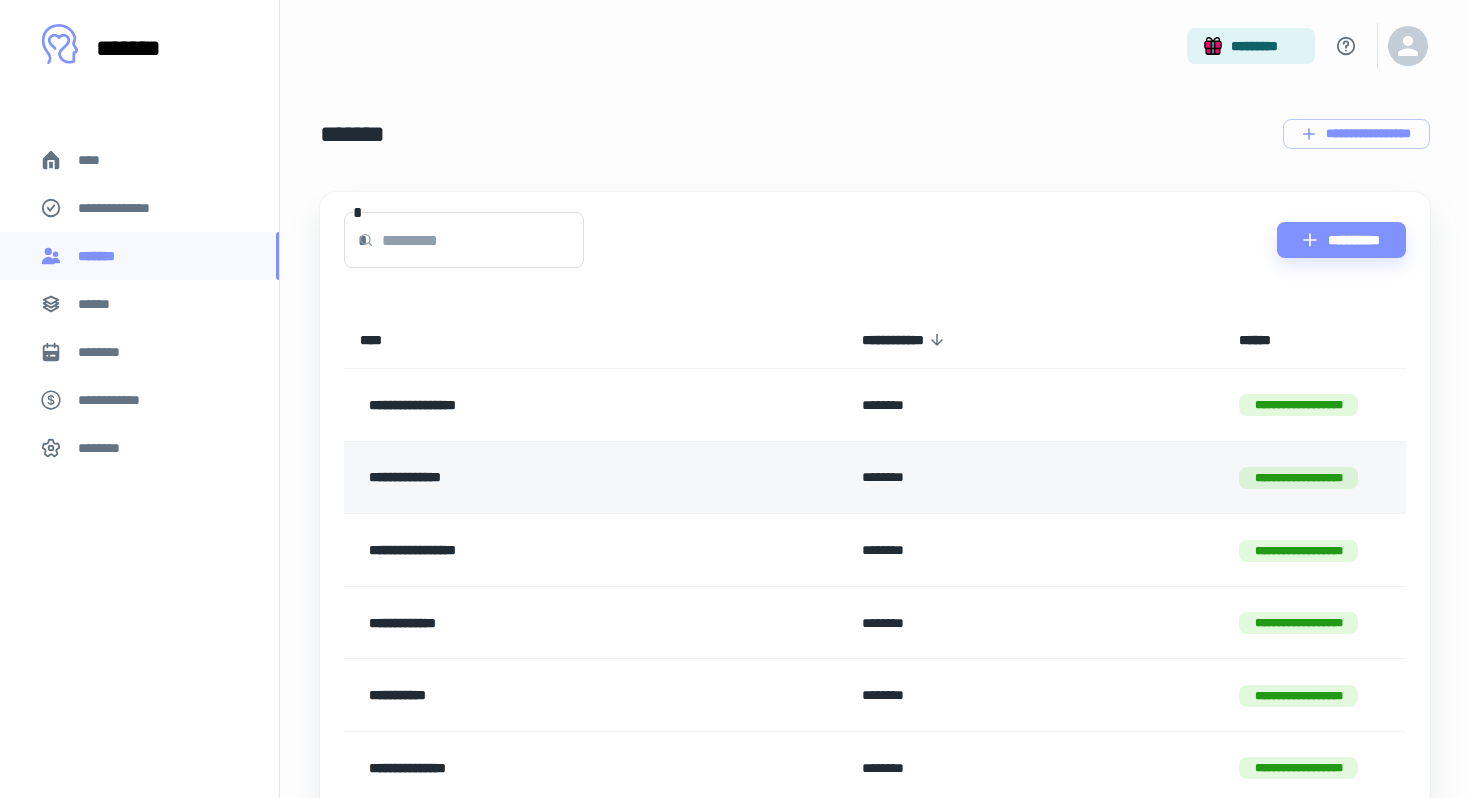 click on "**********" at bounding box center [551, 478] 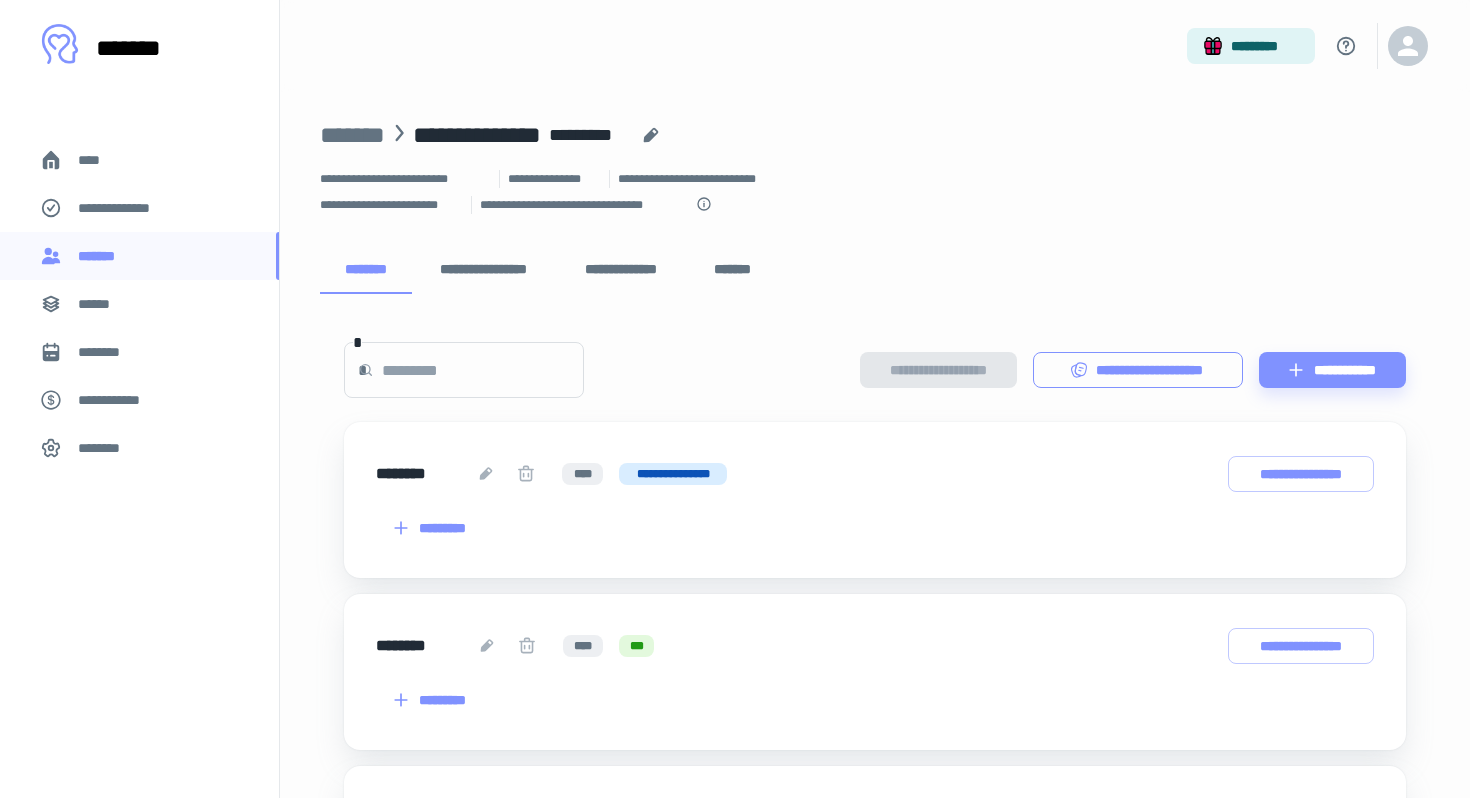 click on "**********" at bounding box center [1138, 370] 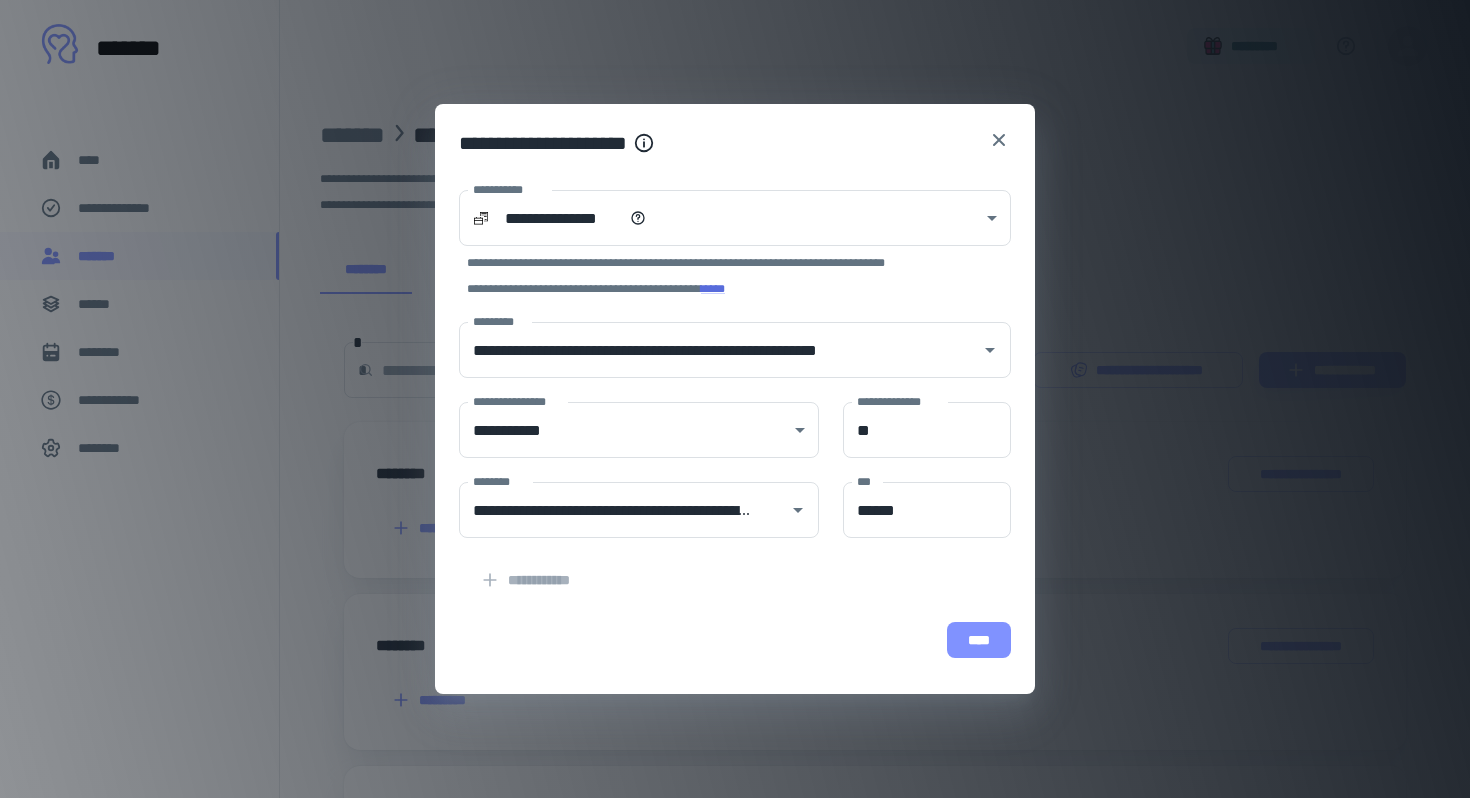 click on "****" at bounding box center (979, 640) 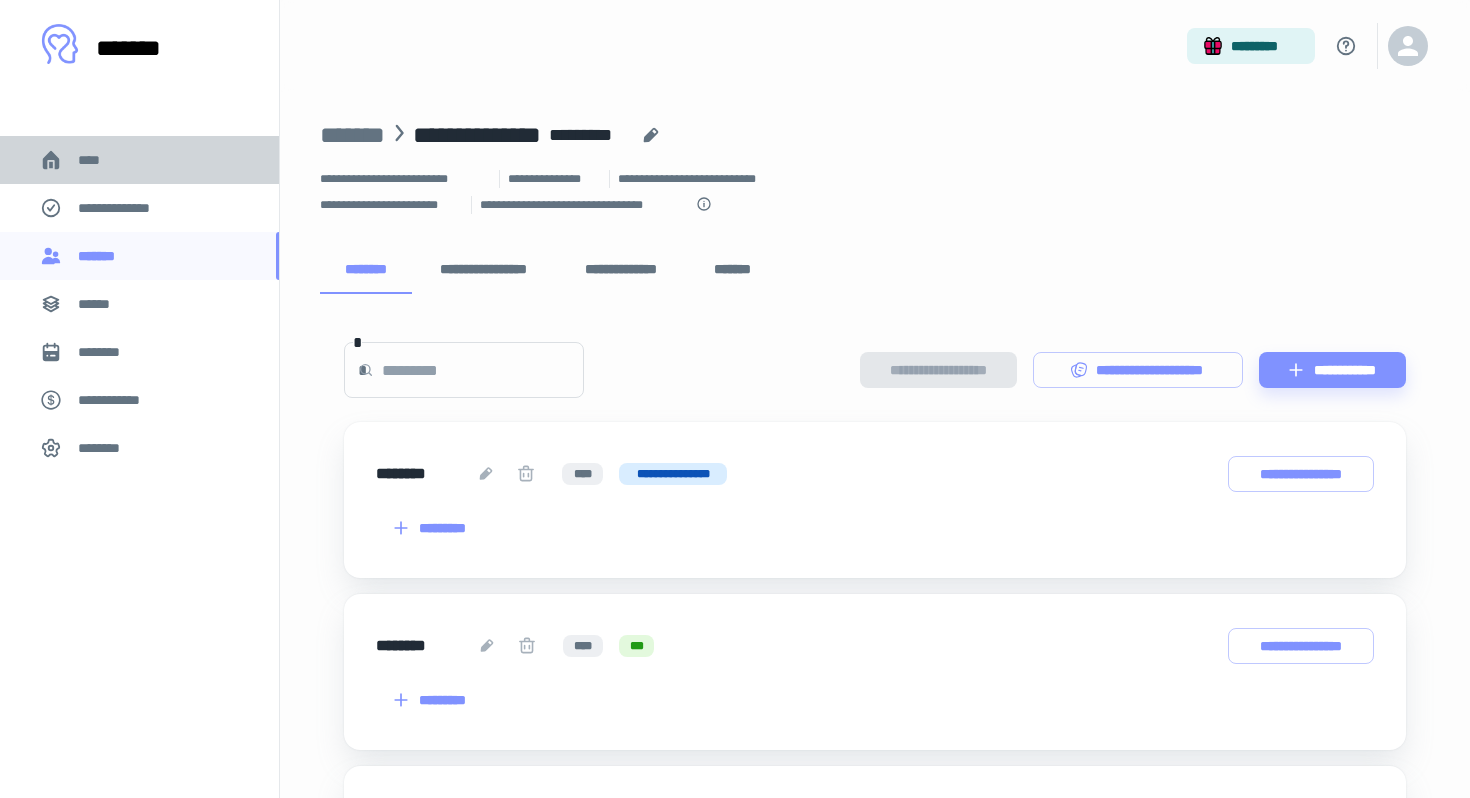 click on "****" at bounding box center [97, 160] 